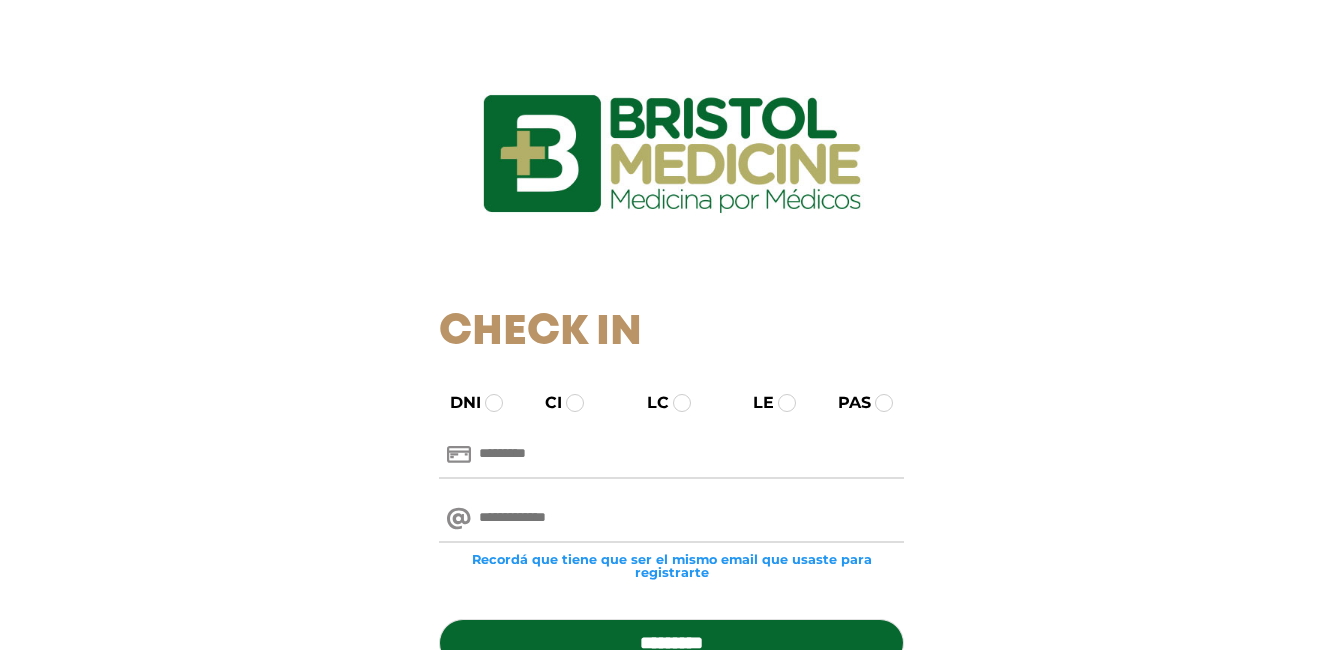 scroll, scrollTop: 0, scrollLeft: 0, axis: both 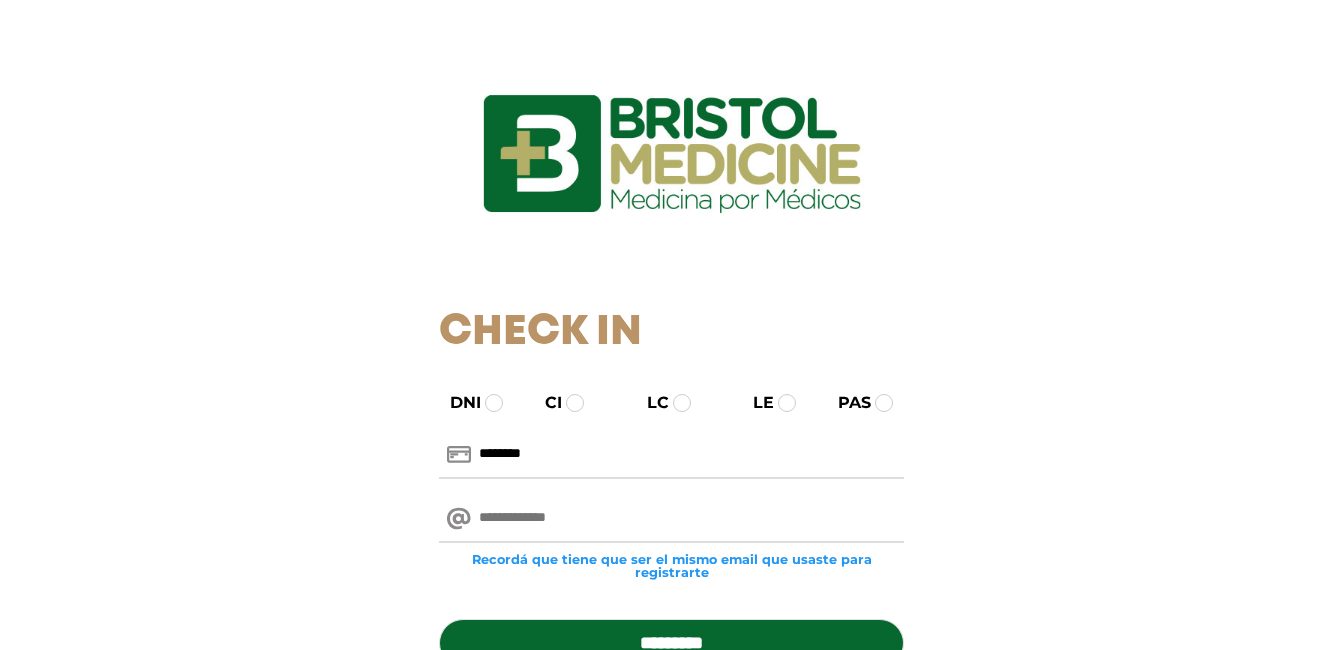 type on "********" 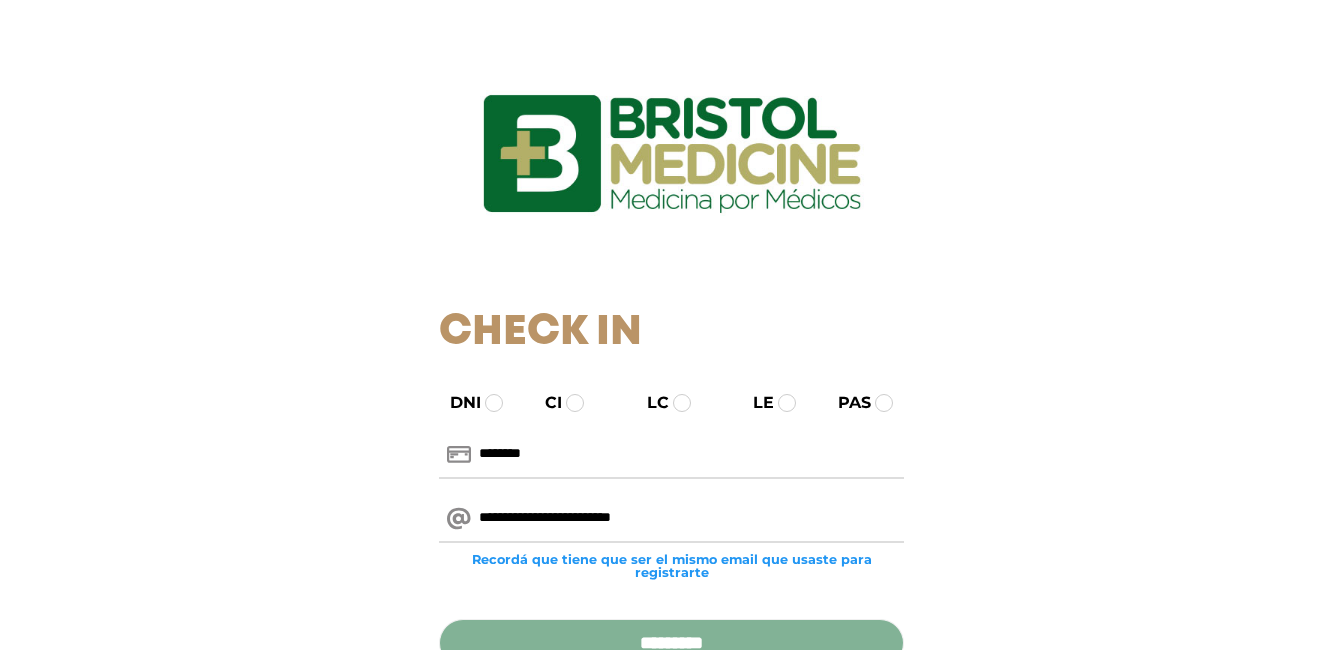 click on "*********" at bounding box center [671, 643] 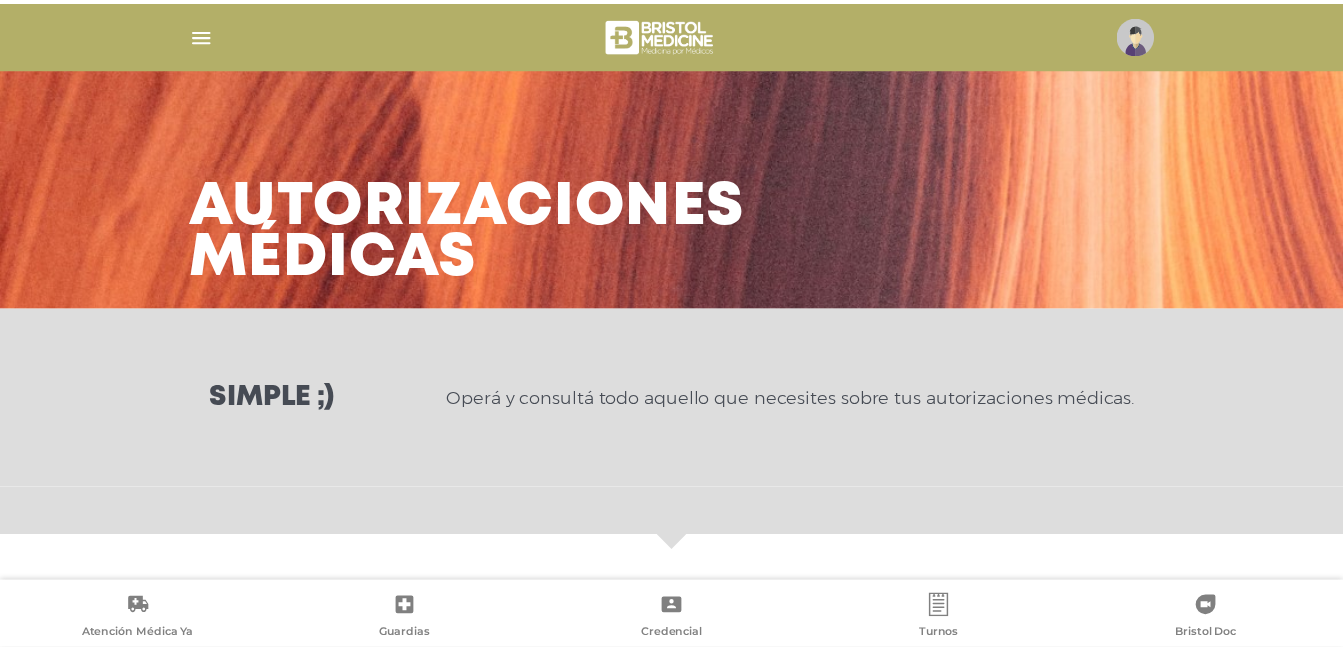 scroll, scrollTop: 0, scrollLeft: 0, axis: both 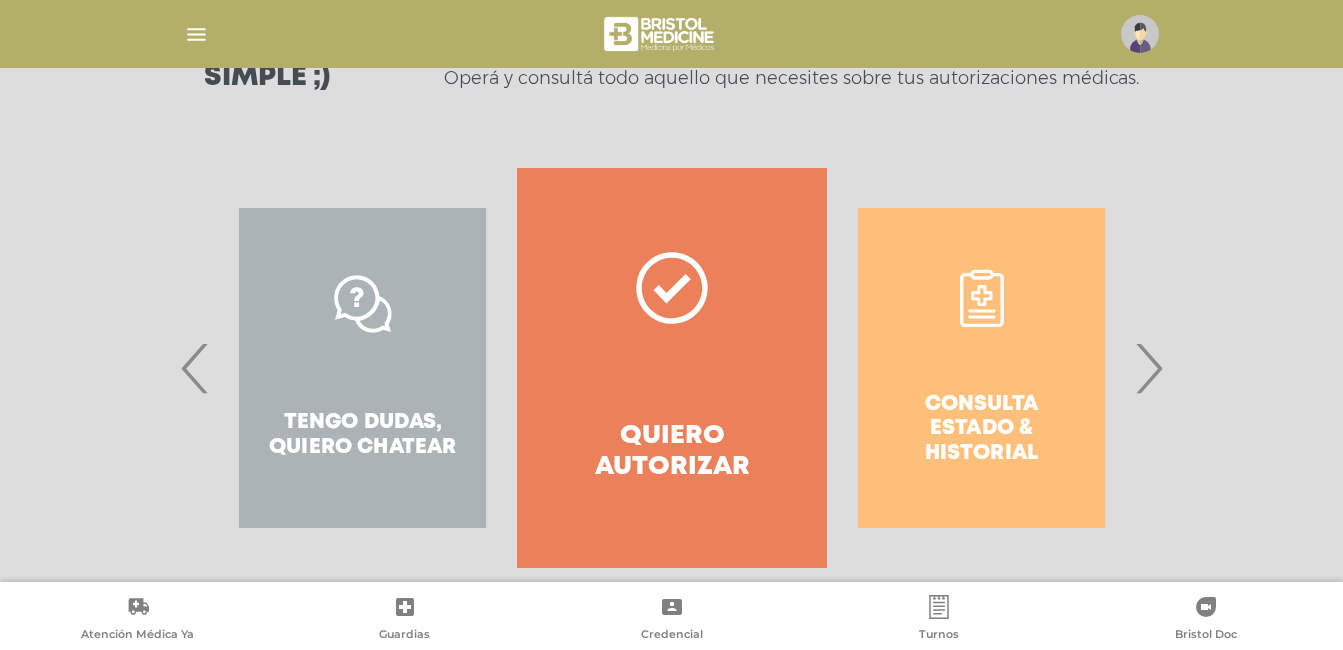 click on "Consulta estado & historial" at bounding box center [981, 368] 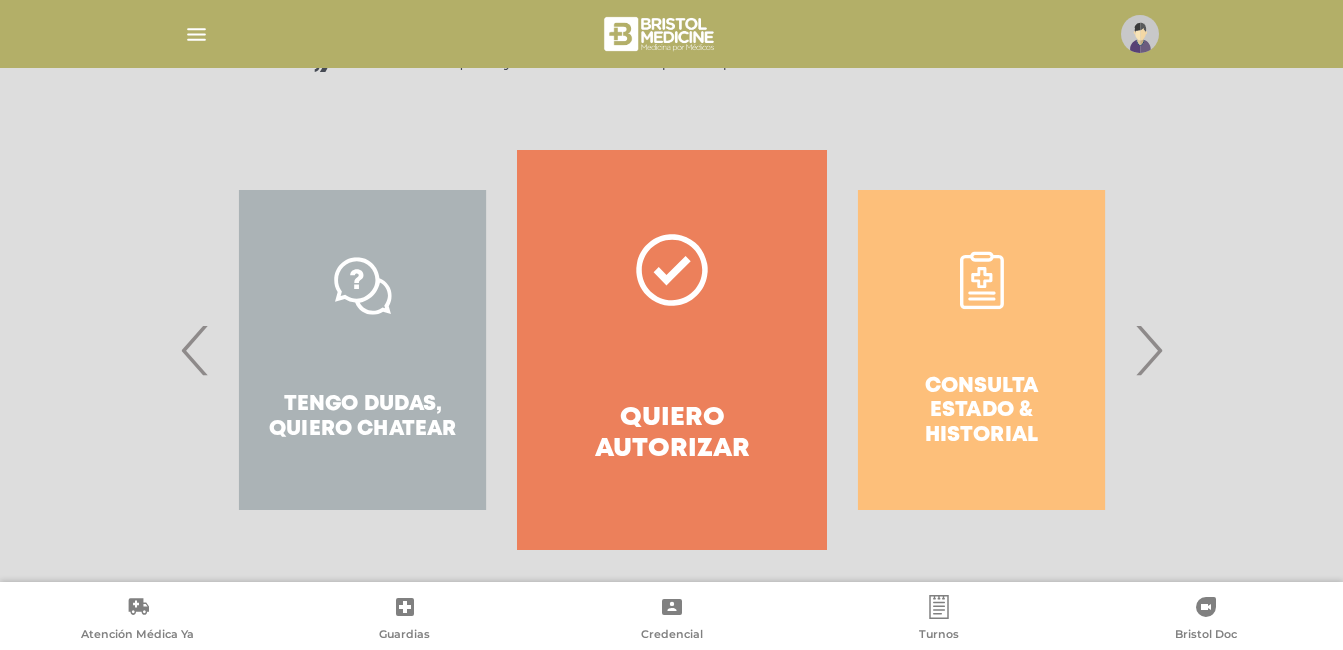 scroll, scrollTop: 354, scrollLeft: 0, axis: vertical 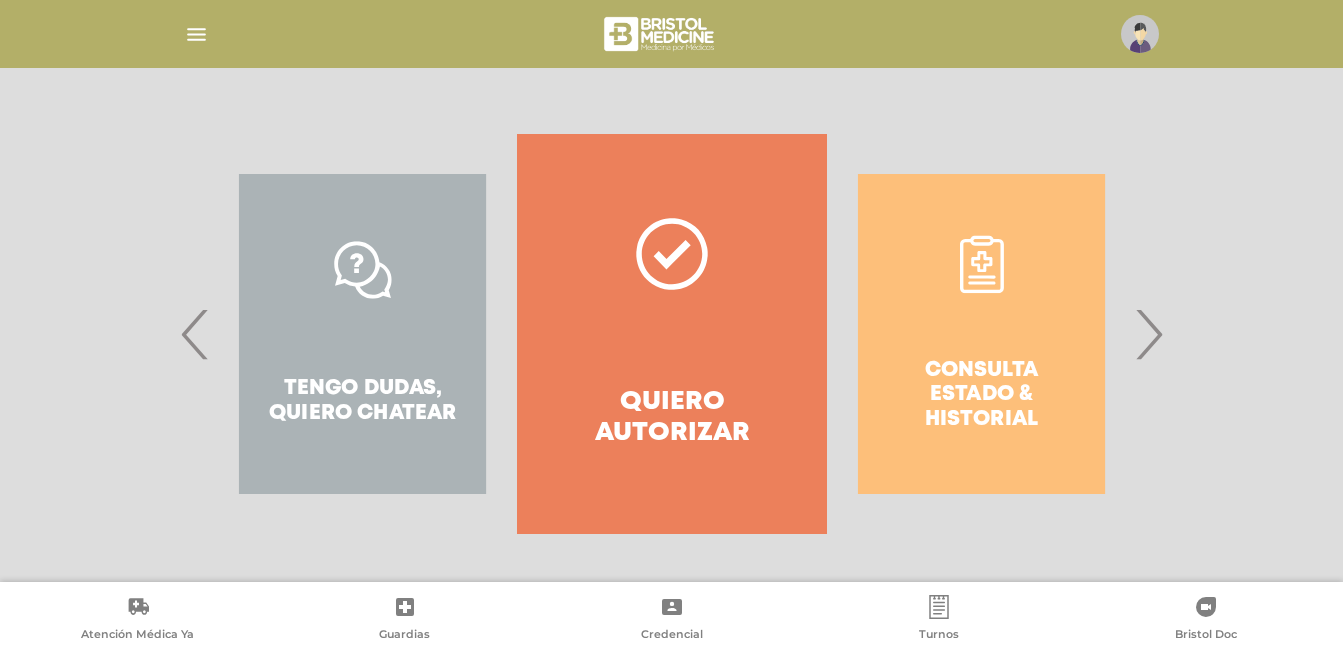 click on "›" at bounding box center [1148, 334] 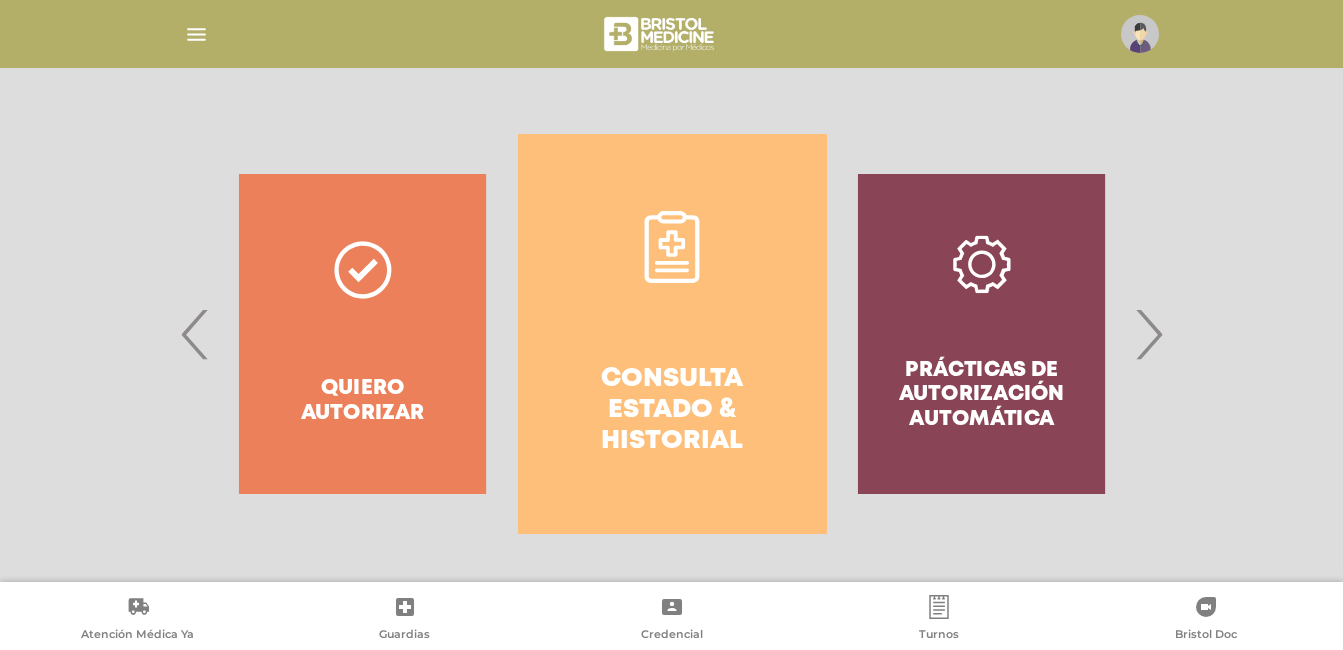 click on "›" at bounding box center (1148, 334) 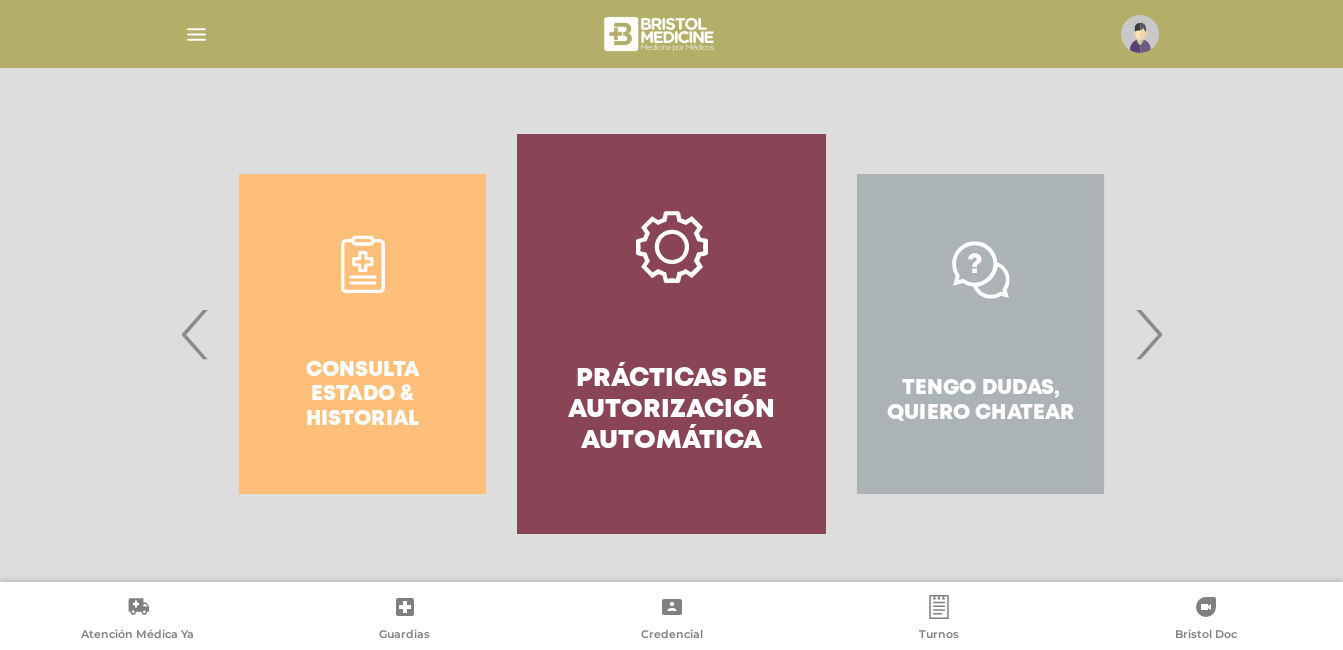 click on "‹" at bounding box center (195, 334) 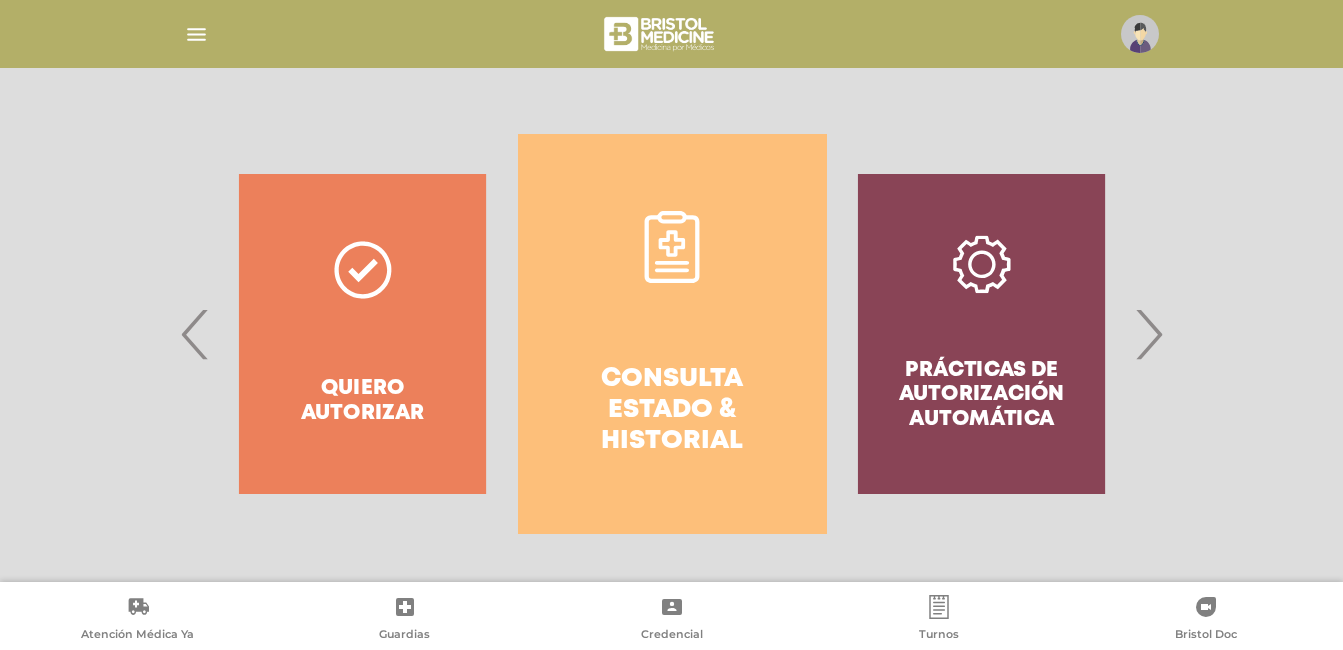 click on "Consulta estado & historial" at bounding box center [672, 411] 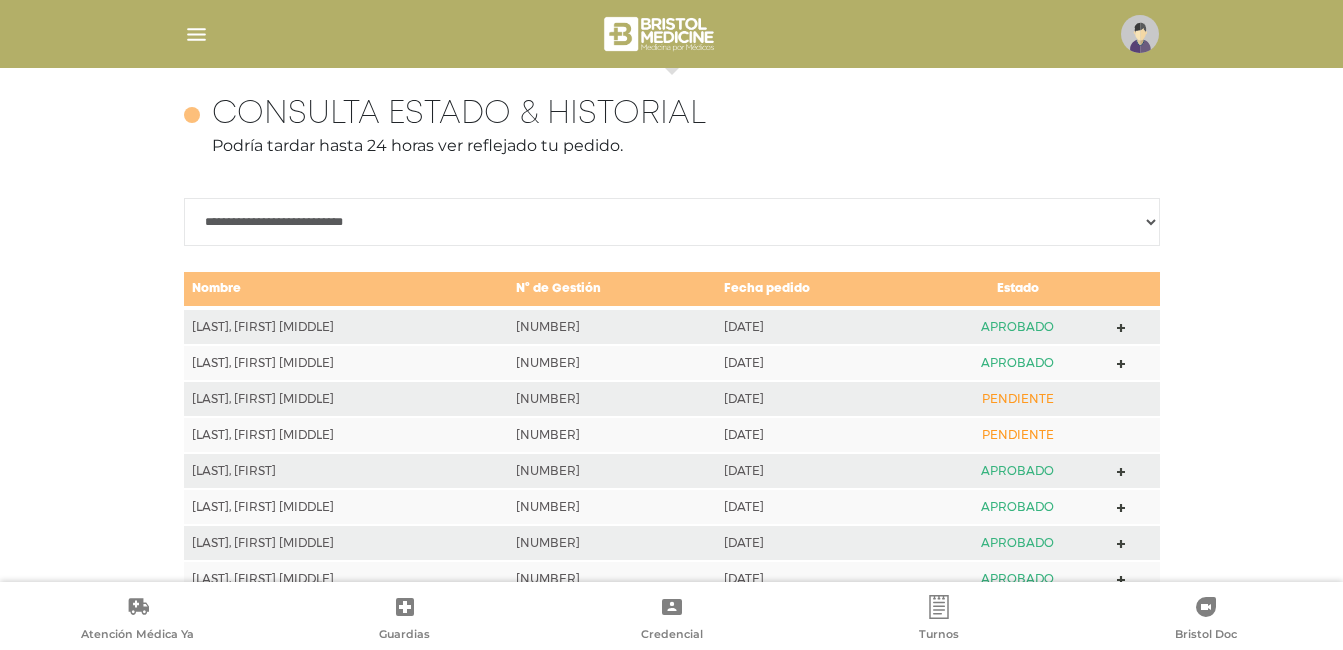 scroll, scrollTop: 888, scrollLeft: 0, axis: vertical 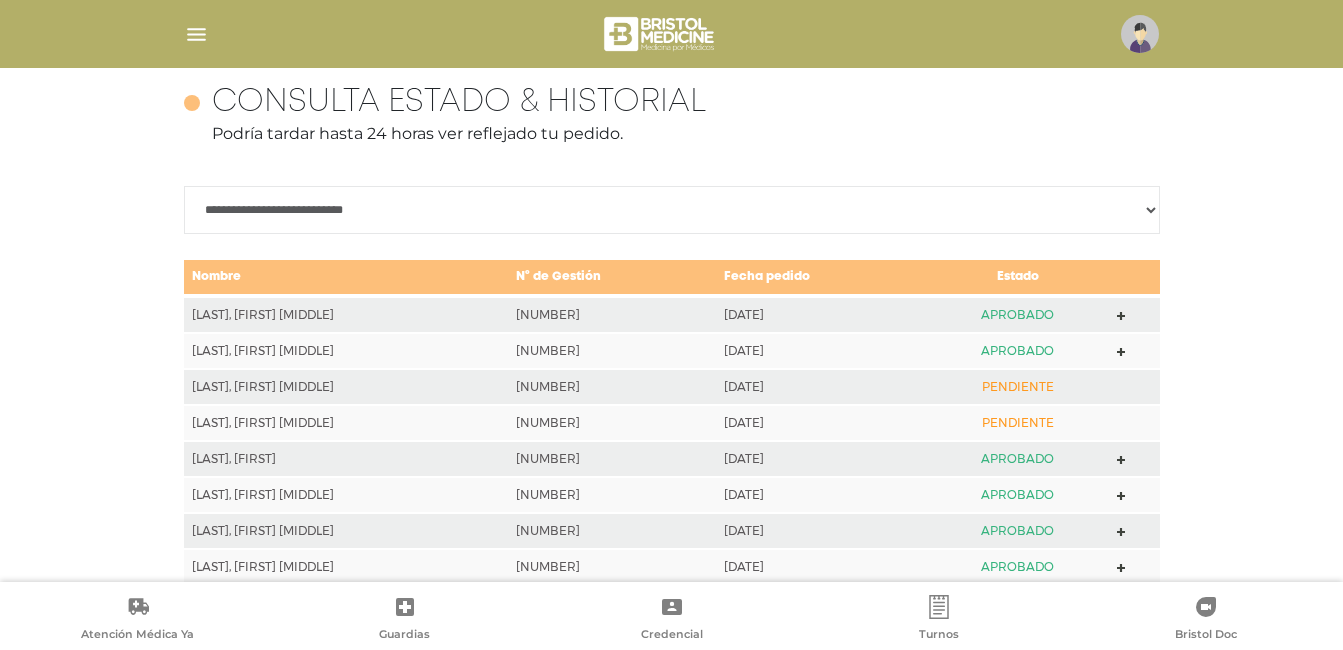click at bounding box center (1121, 316) 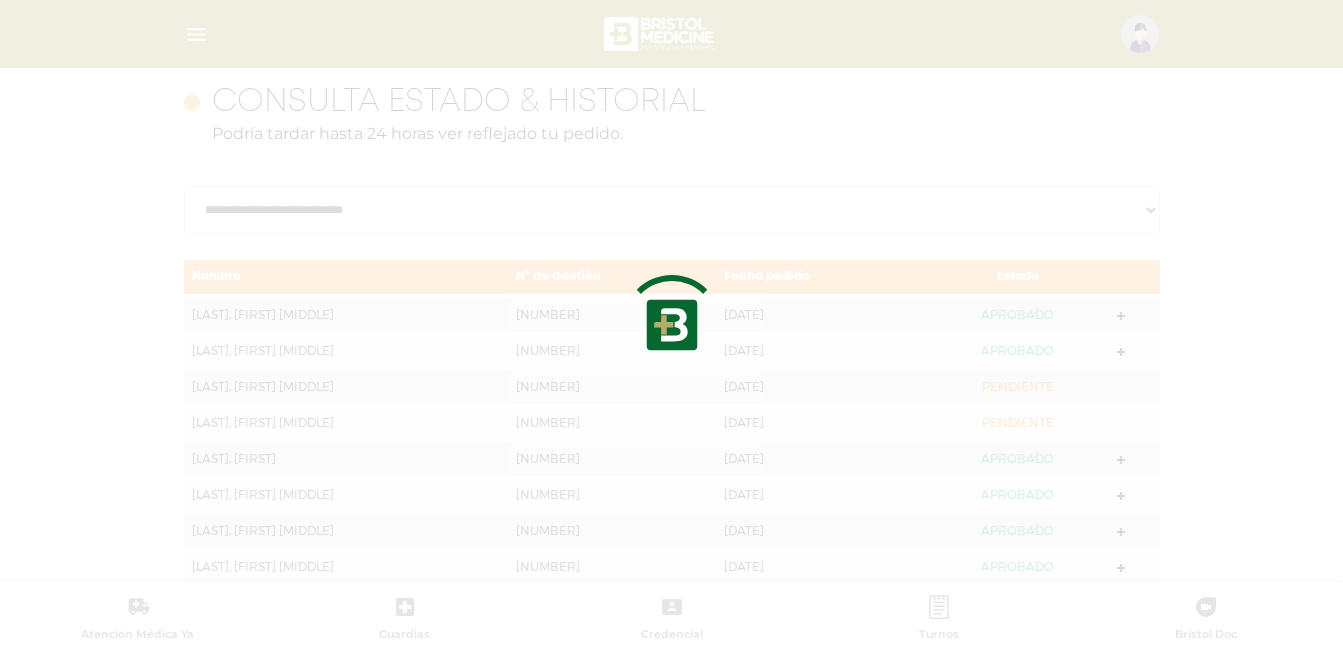 click at bounding box center [671, 325] 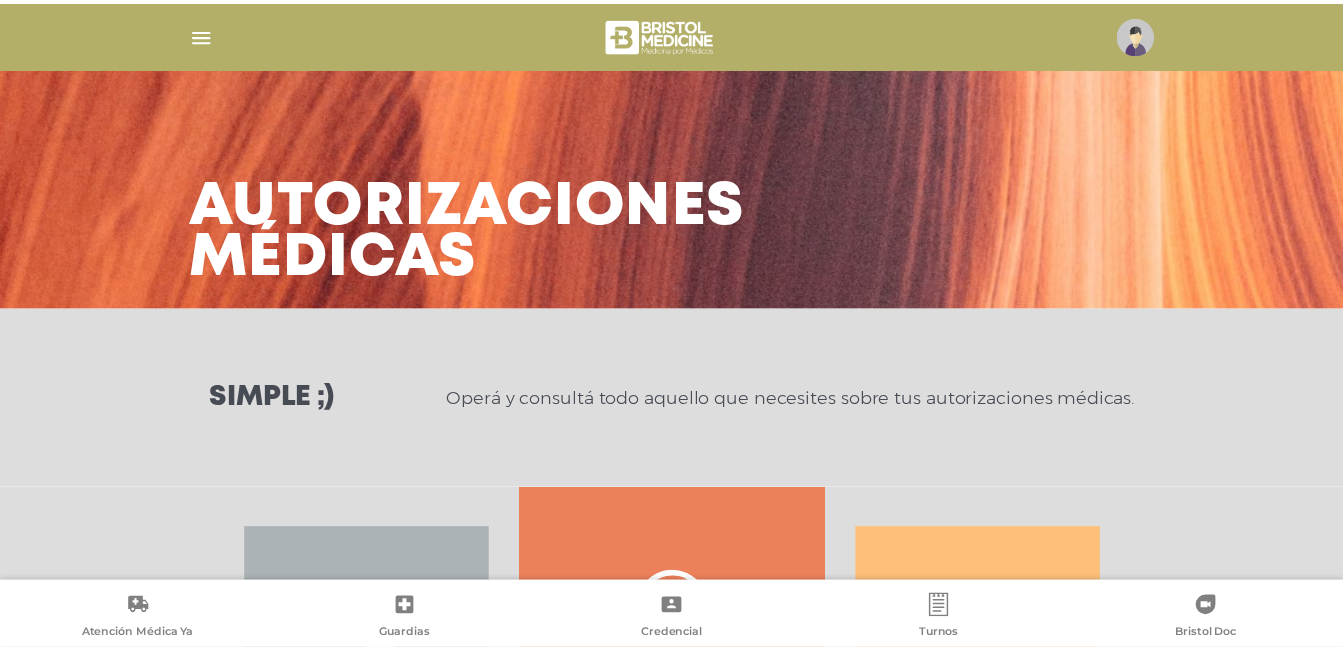 scroll, scrollTop: 0, scrollLeft: 0, axis: both 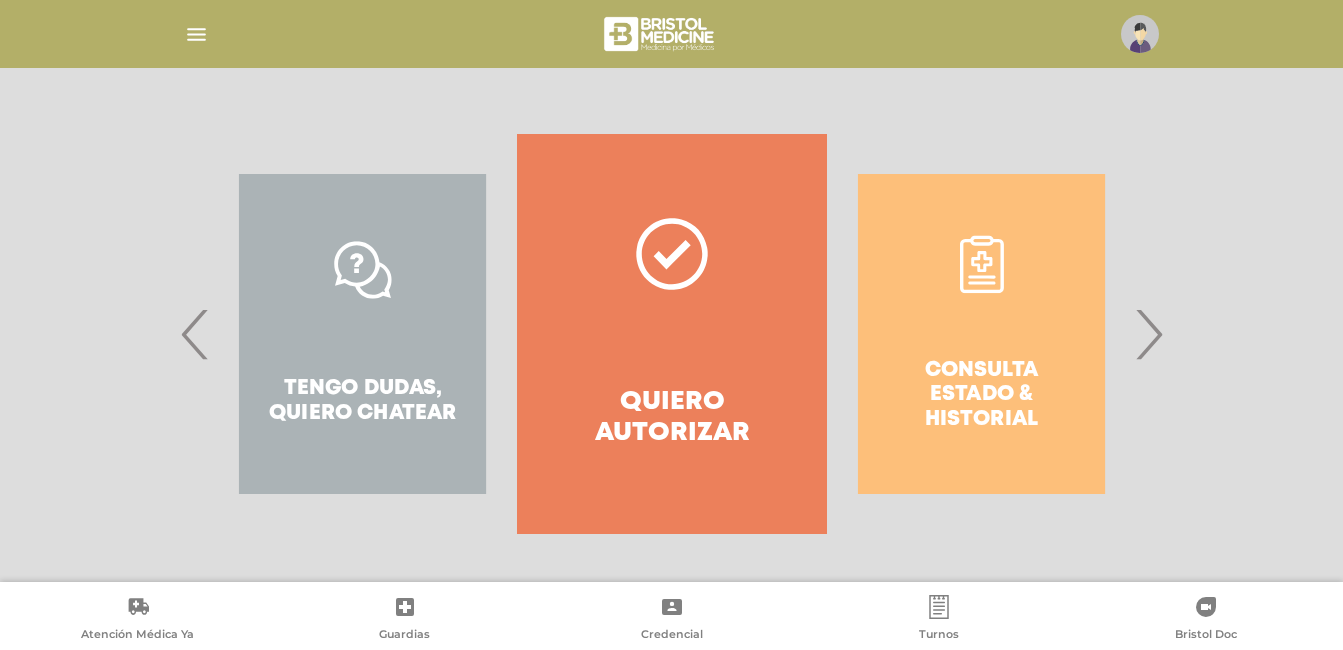click on "›" at bounding box center (1148, 334) 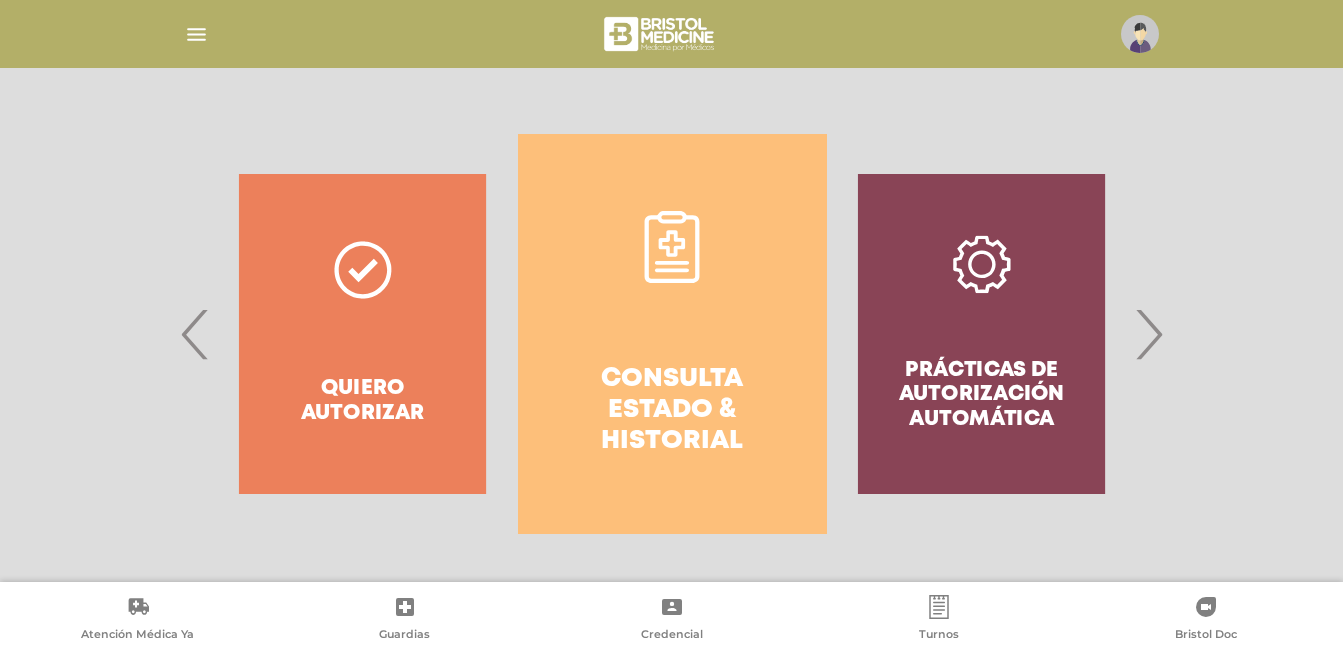click on "Consulta estado & historial" at bounding box center (672, 334) 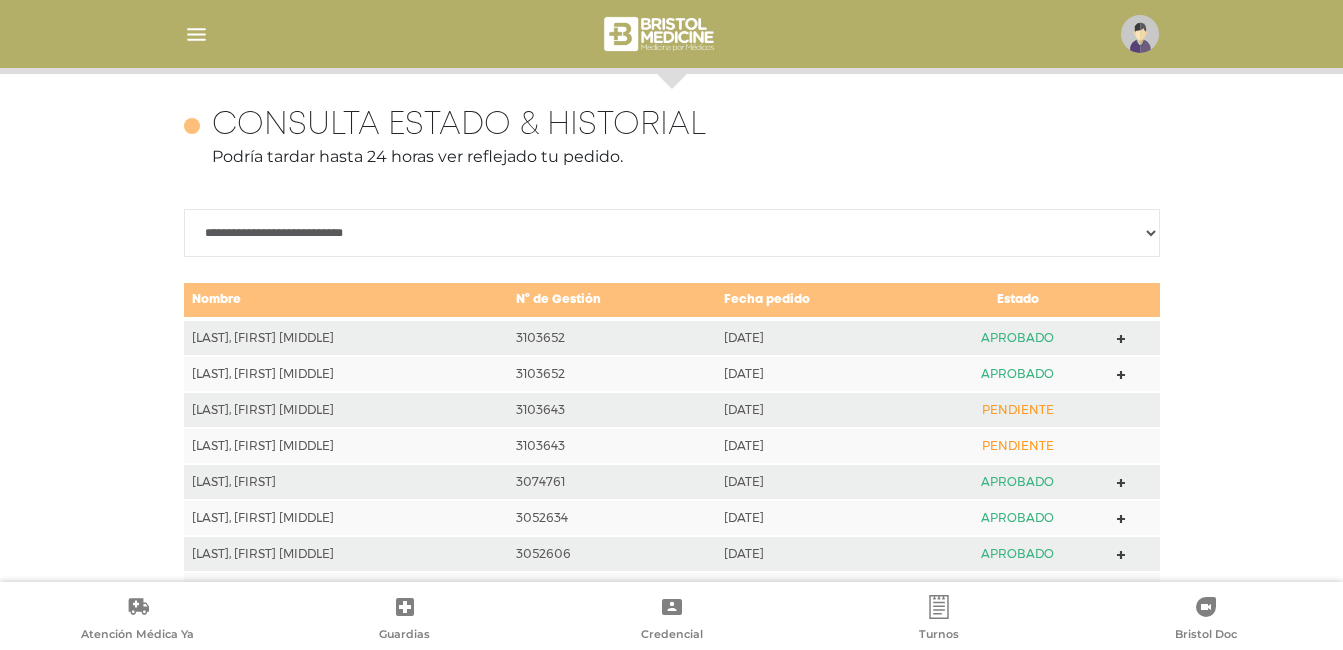 scroll, scrollTop: 888, scrollLeft: 0, axis: vertical 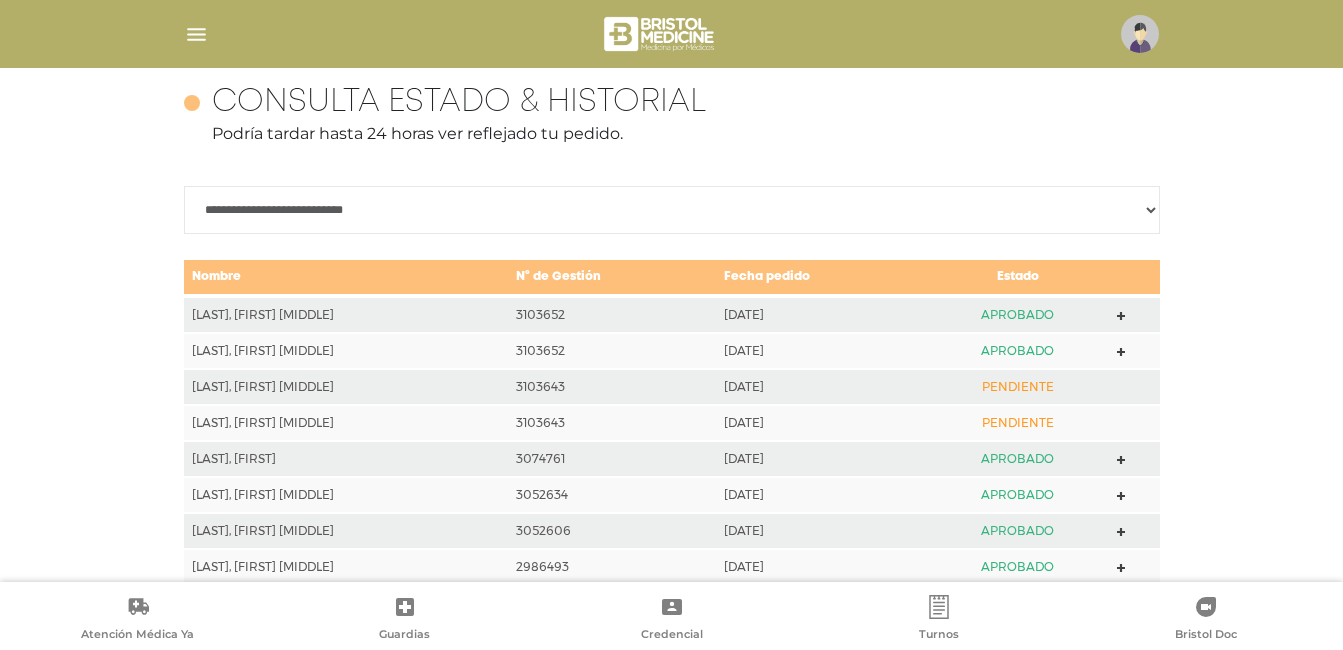click at bounding box center (1121, 316) 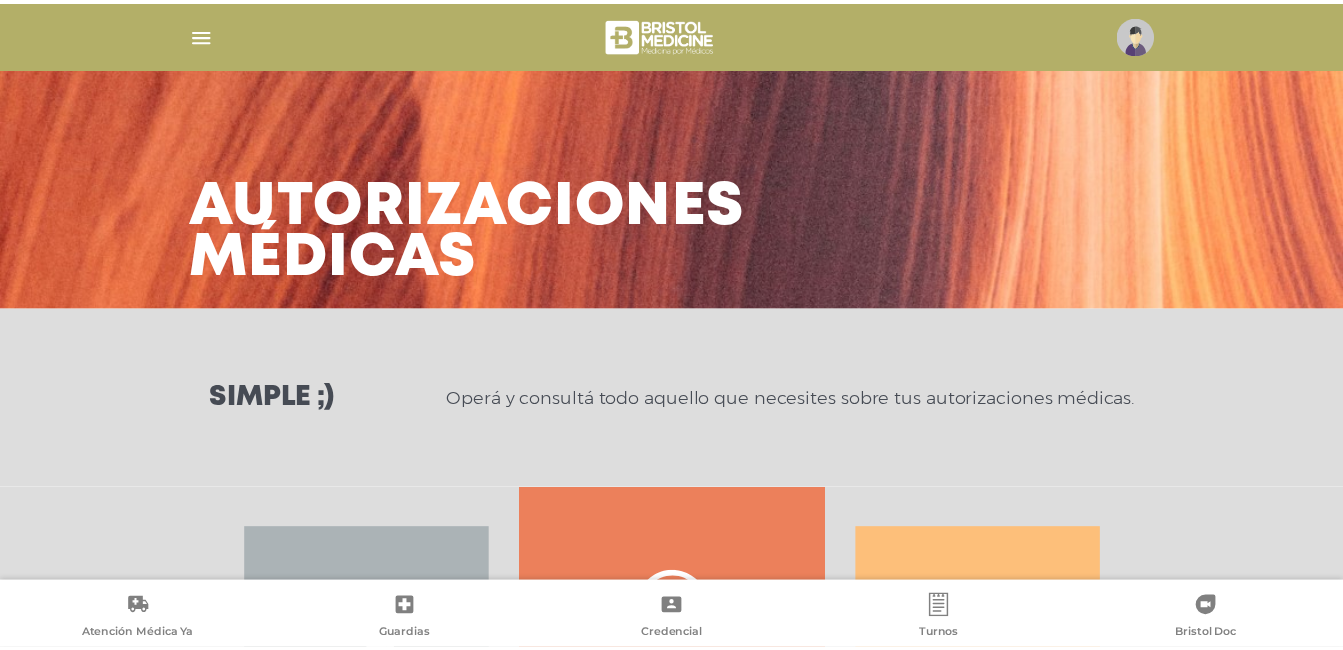 scroll, scrollTop: 0, scrollLeft: 0, axis: both 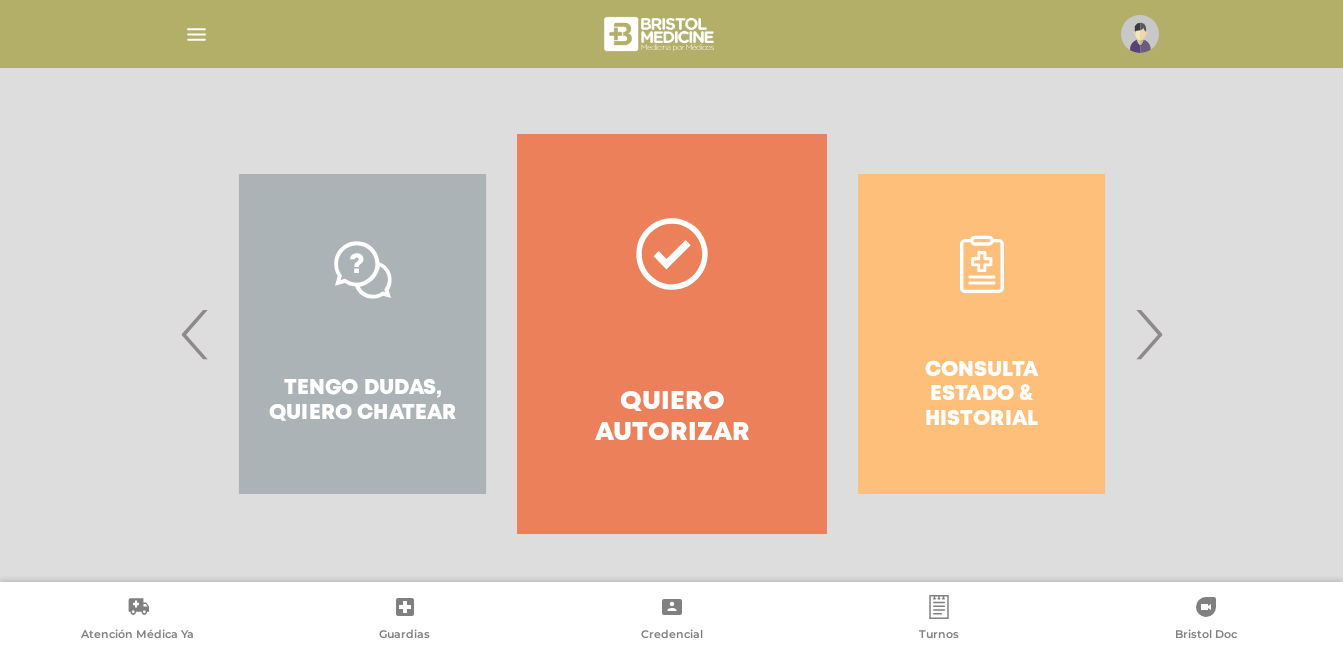 click on "Consulta estado & historial" at bounding box center (981, 334) 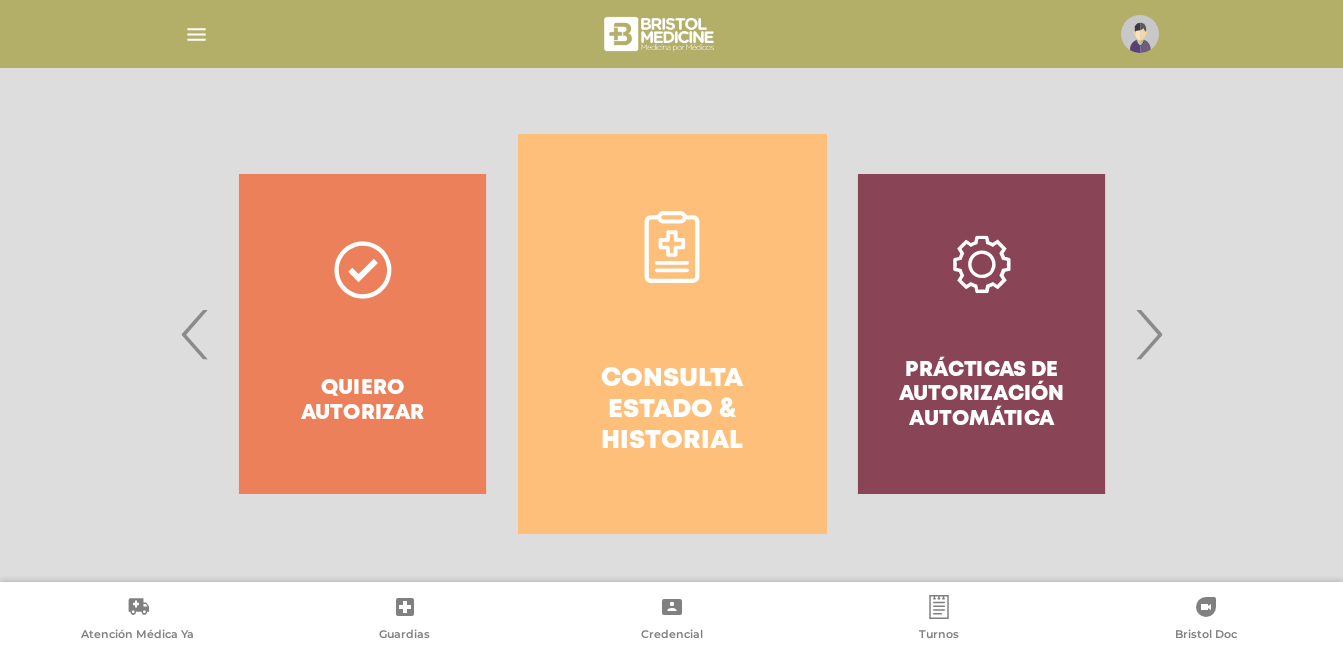 click on "Consulta estado & historial" at bounding box center [672, 411] 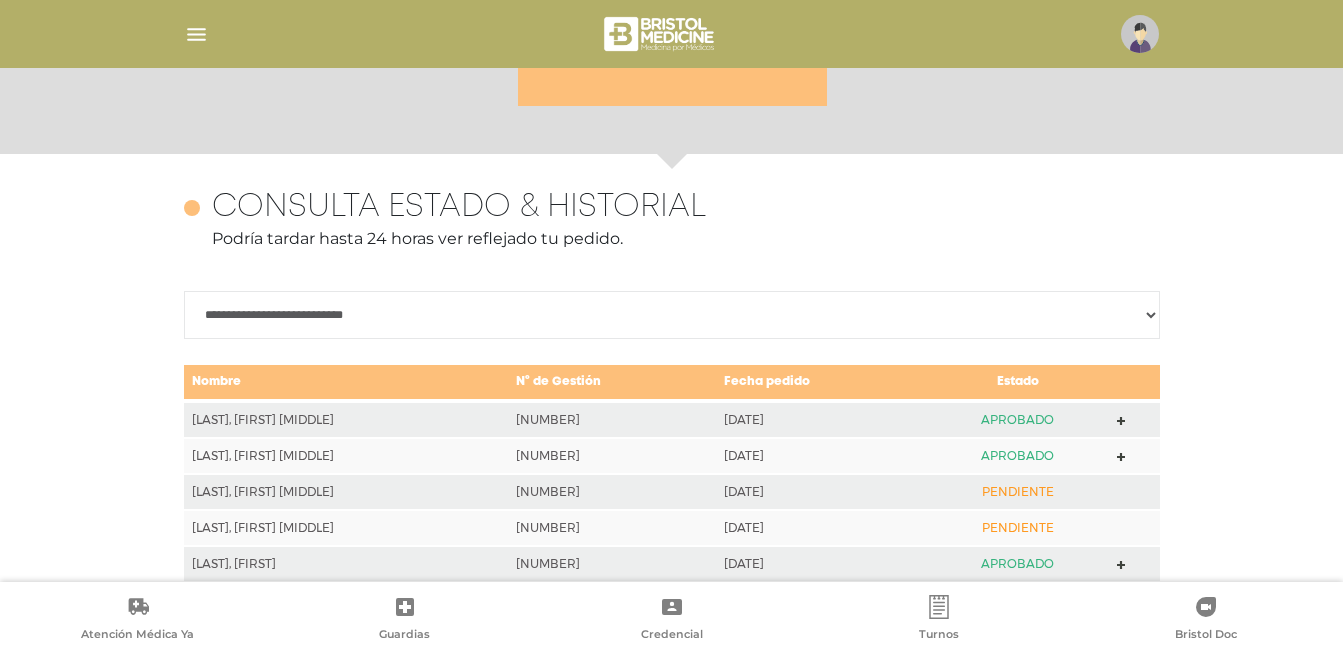 scroll, scrollTop: 888, scrollLeft: 0, axis: vertical 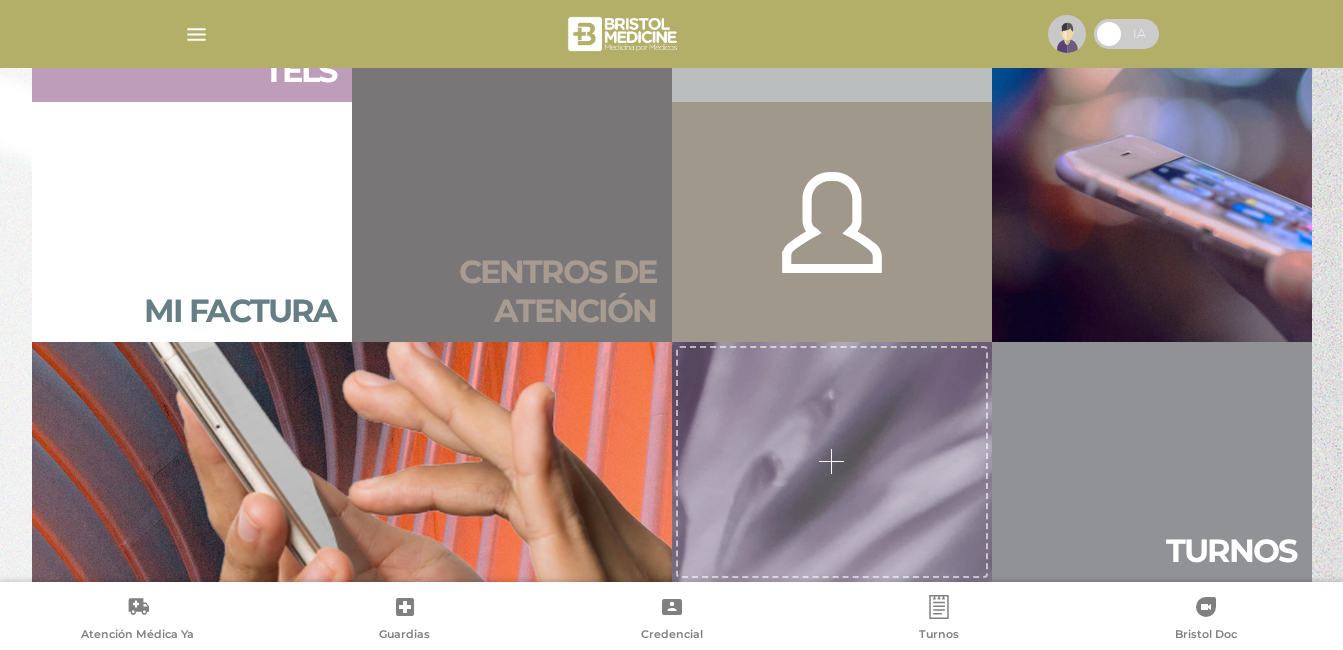 click on "Centros de atención" at bounding box center [512, 291] 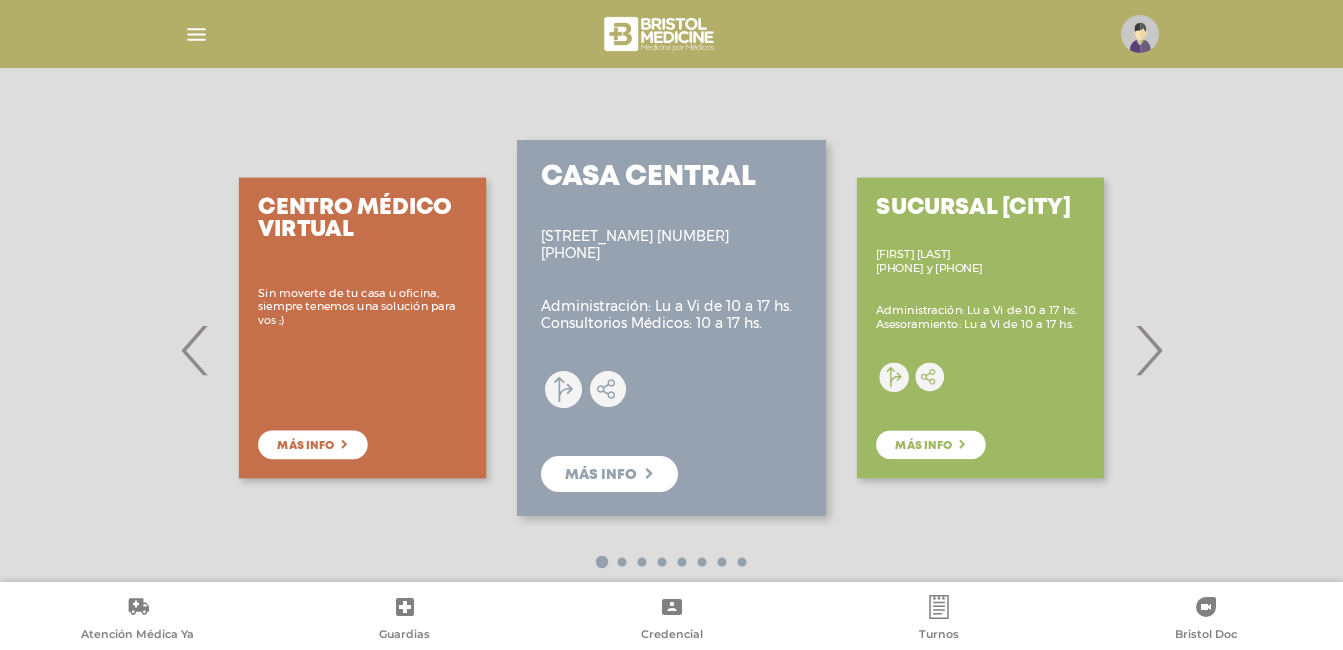 scroll, scrollTop: 330, scrollLeft: 0, axis: vertical 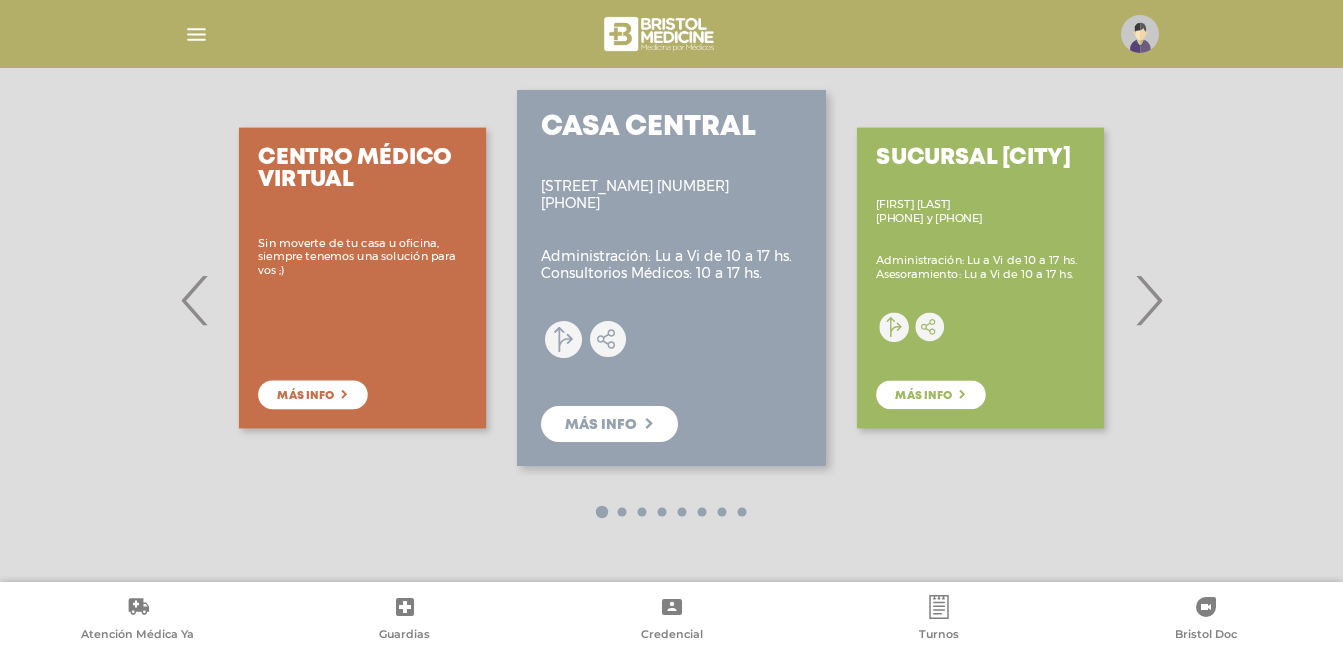 click on "›" at bounding box center (1148, 300) 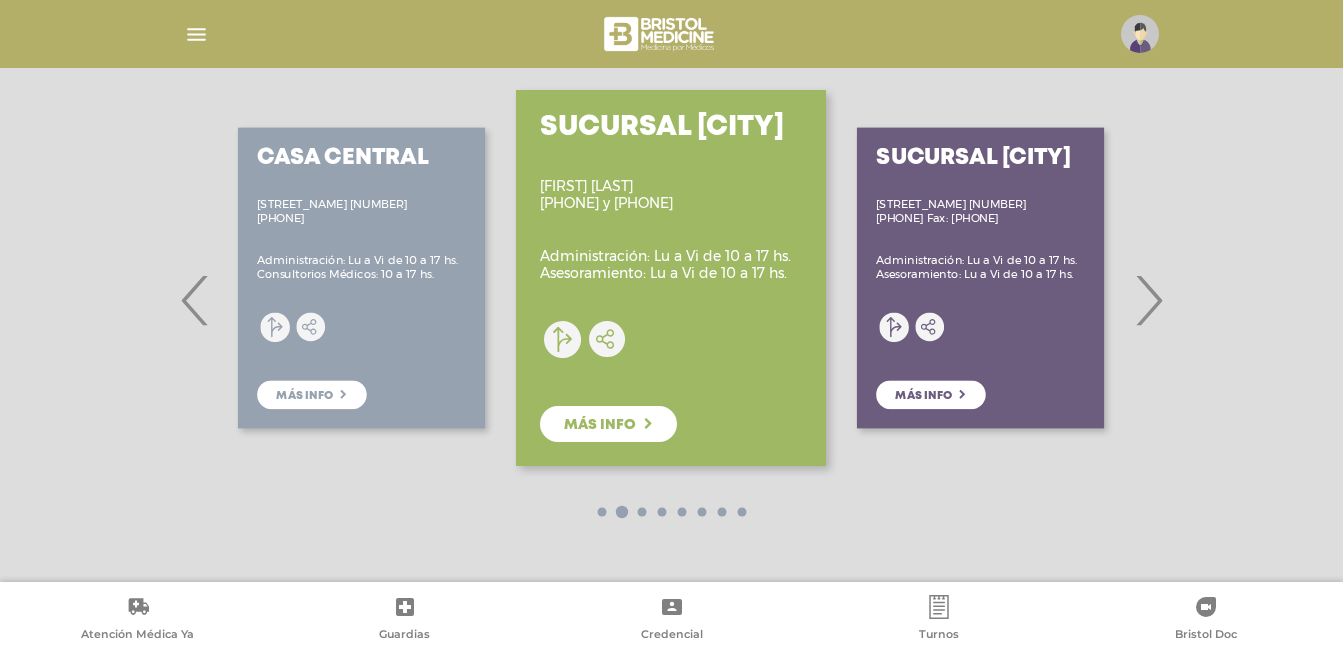 click on "›" at bounding box center (1148, 300) 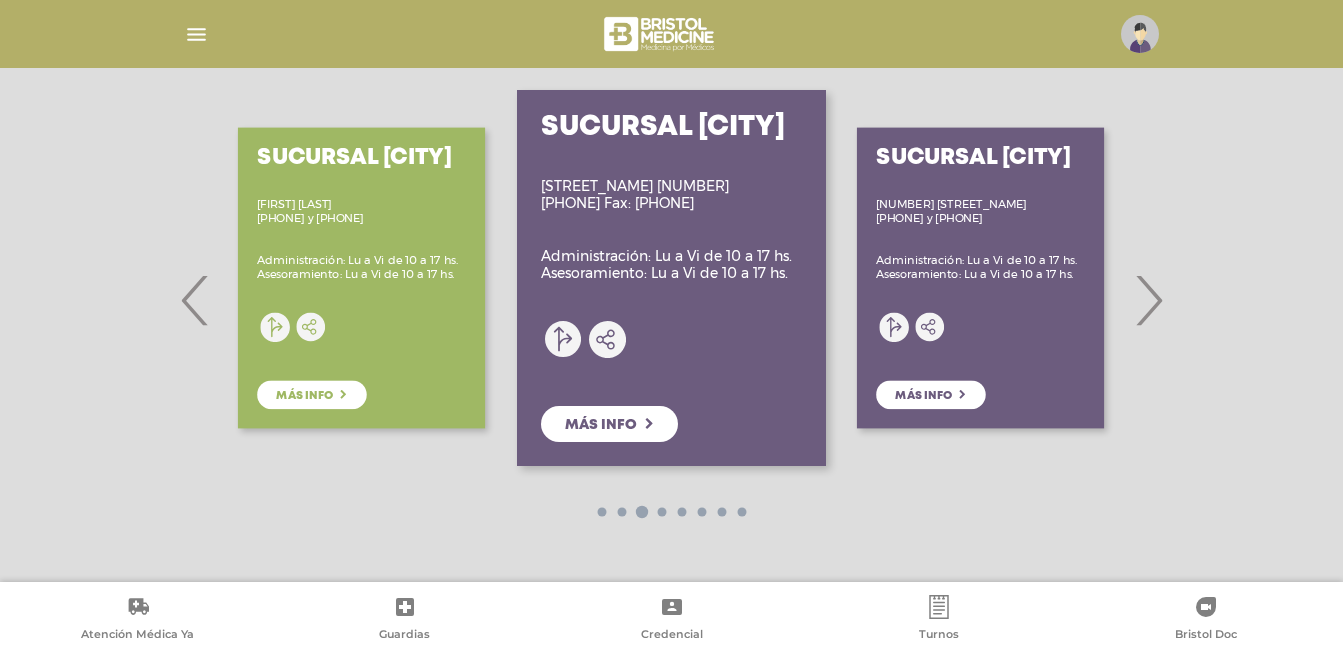 click on "›" at bounding box center (1148, 300) 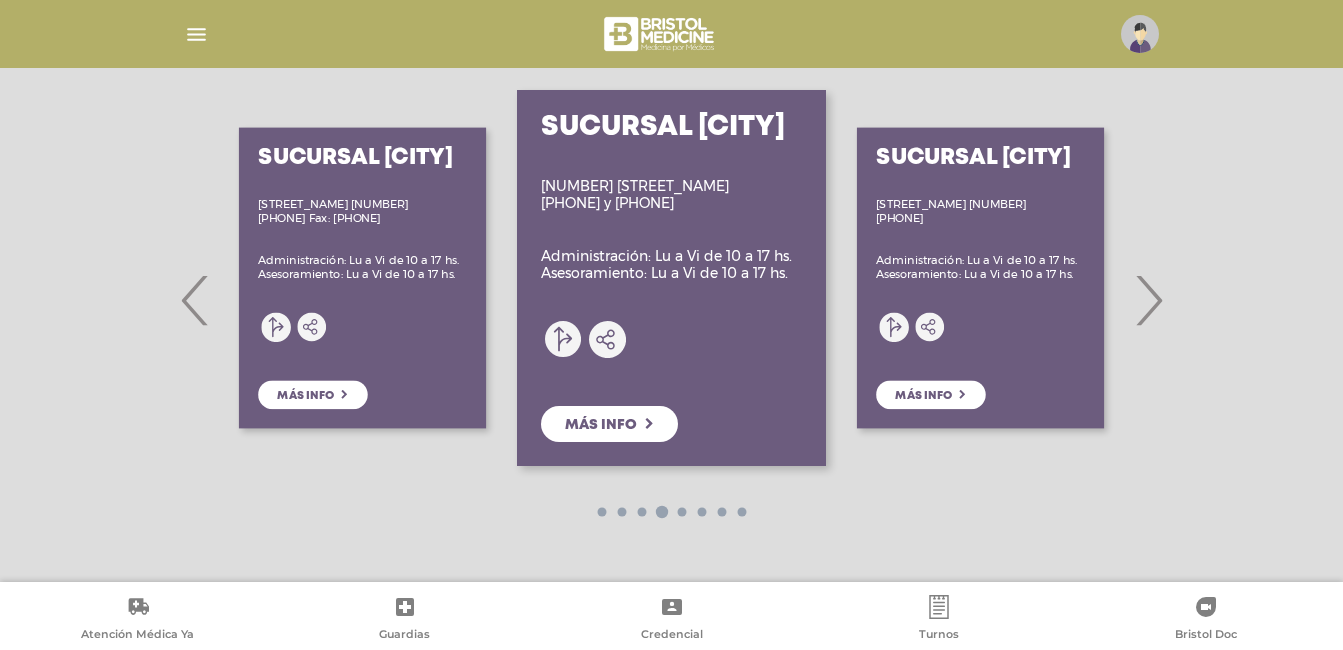 click on "›" at bounding box center (1148, 300) 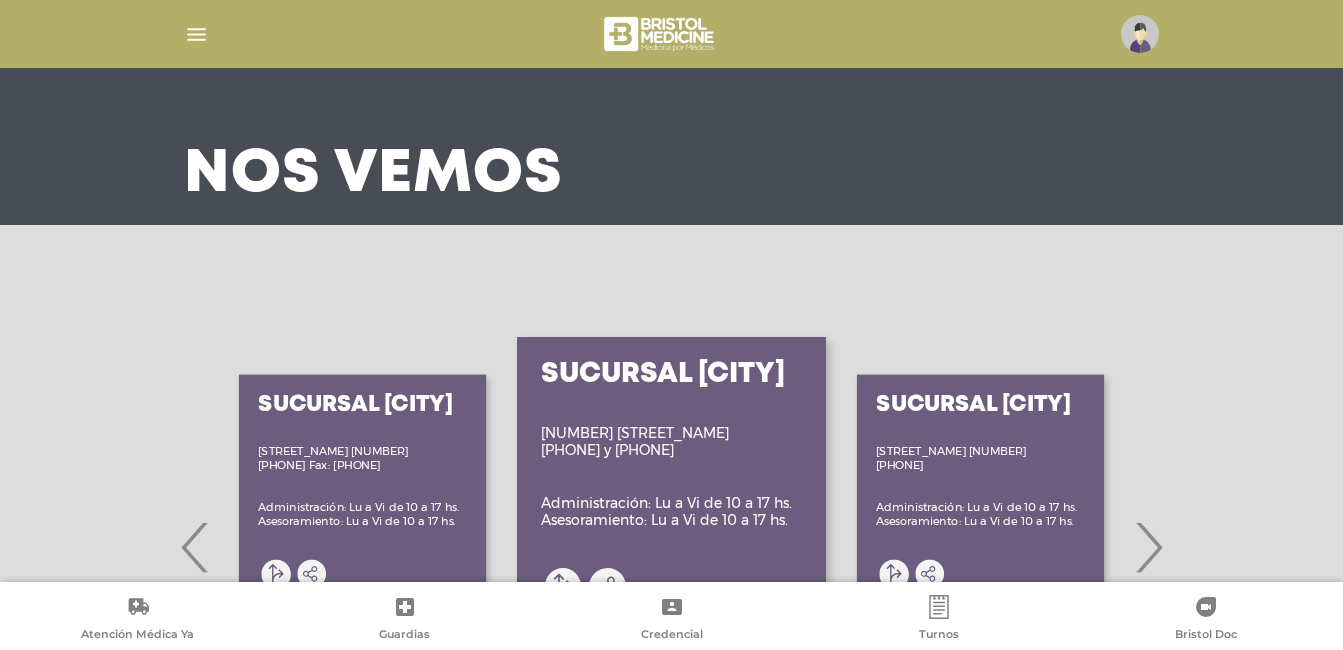 scroll, scrollTop: 0, scrollLeft: 0, axis: both 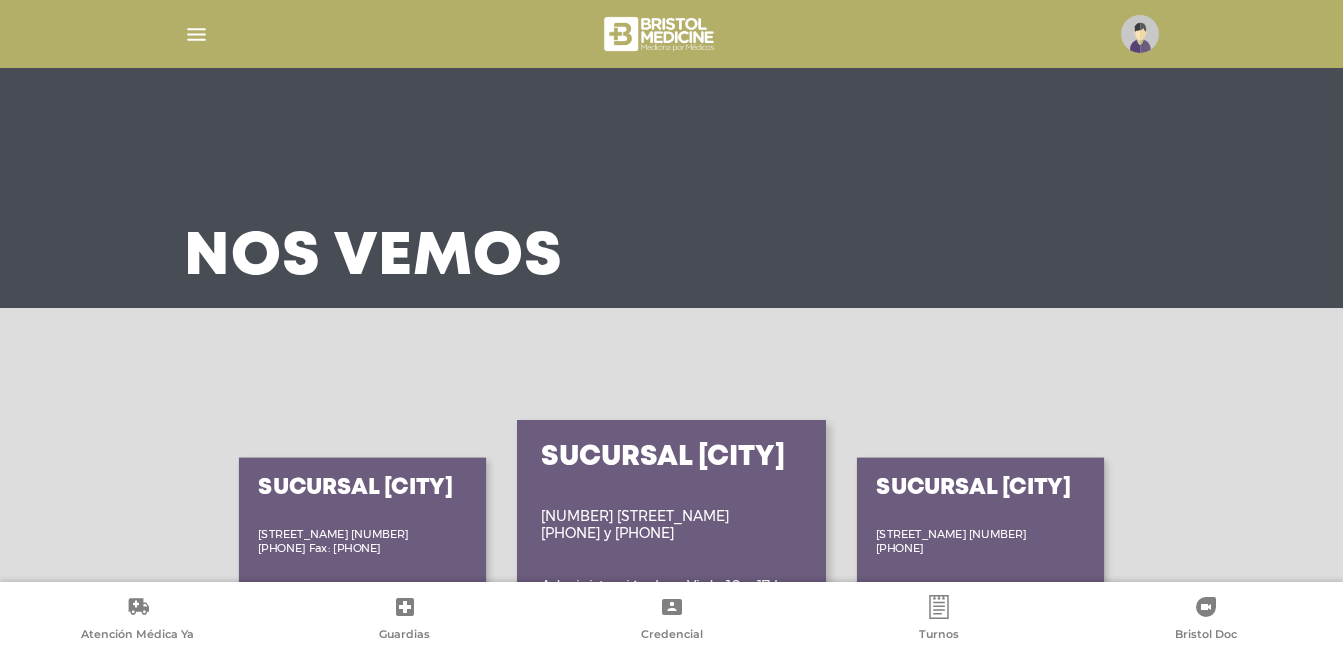 click at bounding box center [1140, 34] 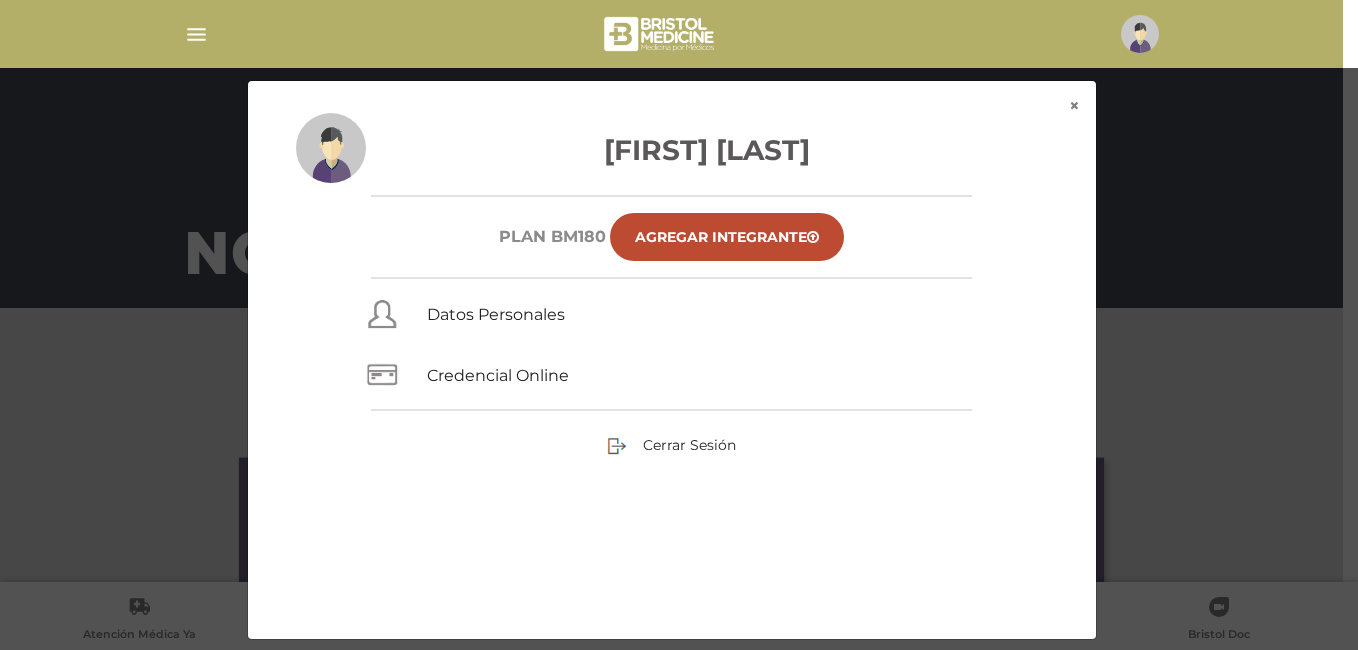click on "×
×
Claudio Raul Deserio
Plan BM180
Agregar Integrante
Datos Personales
Credencial Online
Cerrar Sesión" at bounding box center [679, 360] 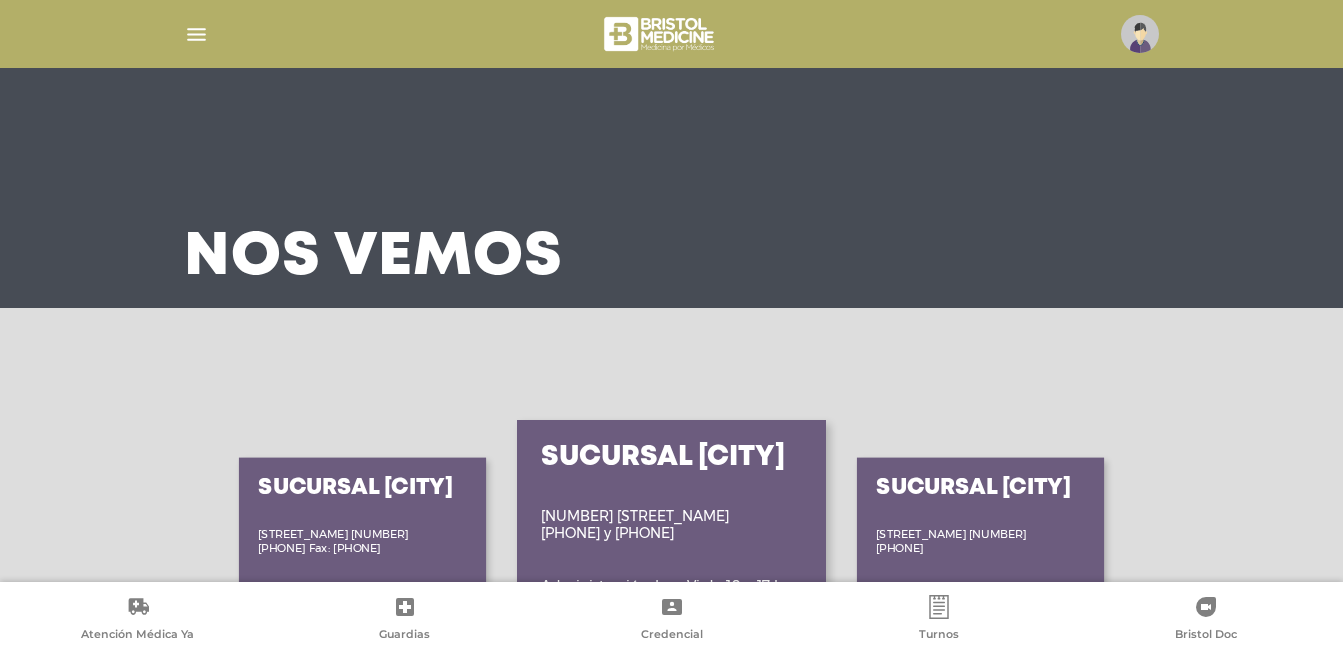 click at bounding box center [196, 34] 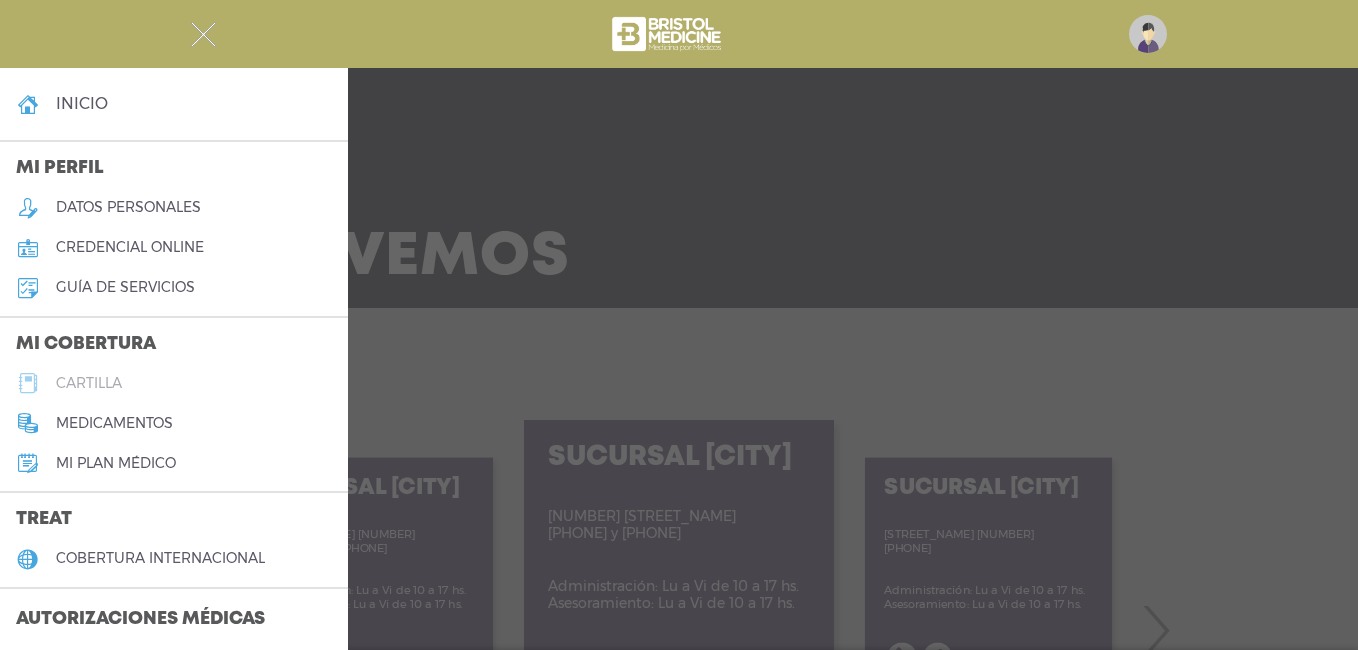 click on "cartilla" at bounding box center [174, 383] 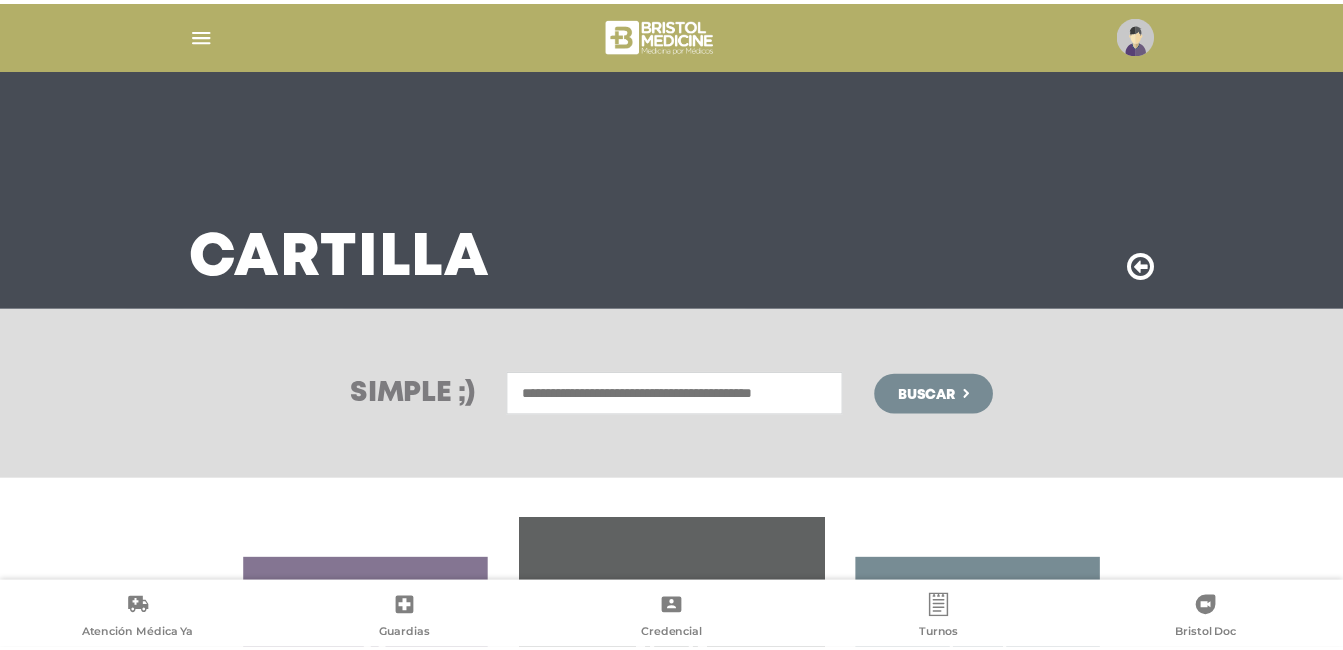 scroll, scrollTop: 0, scrollLeft: 0, axis: both 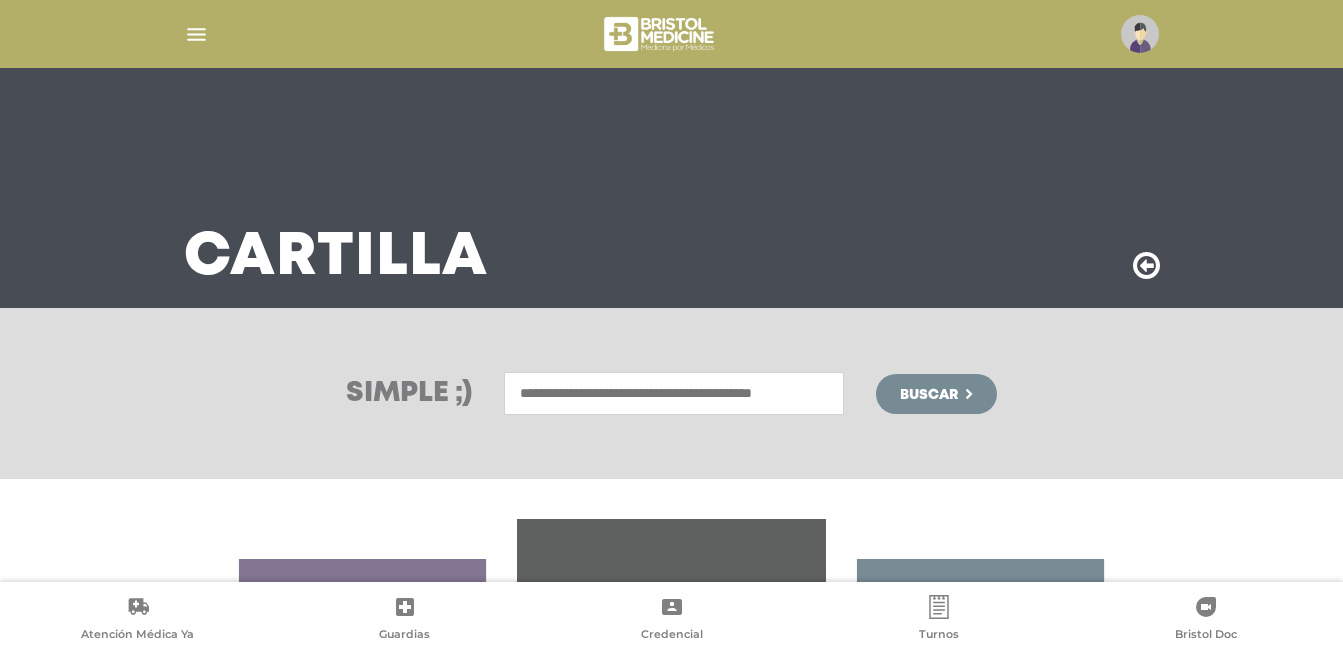 click at bounding box center [674, 393] 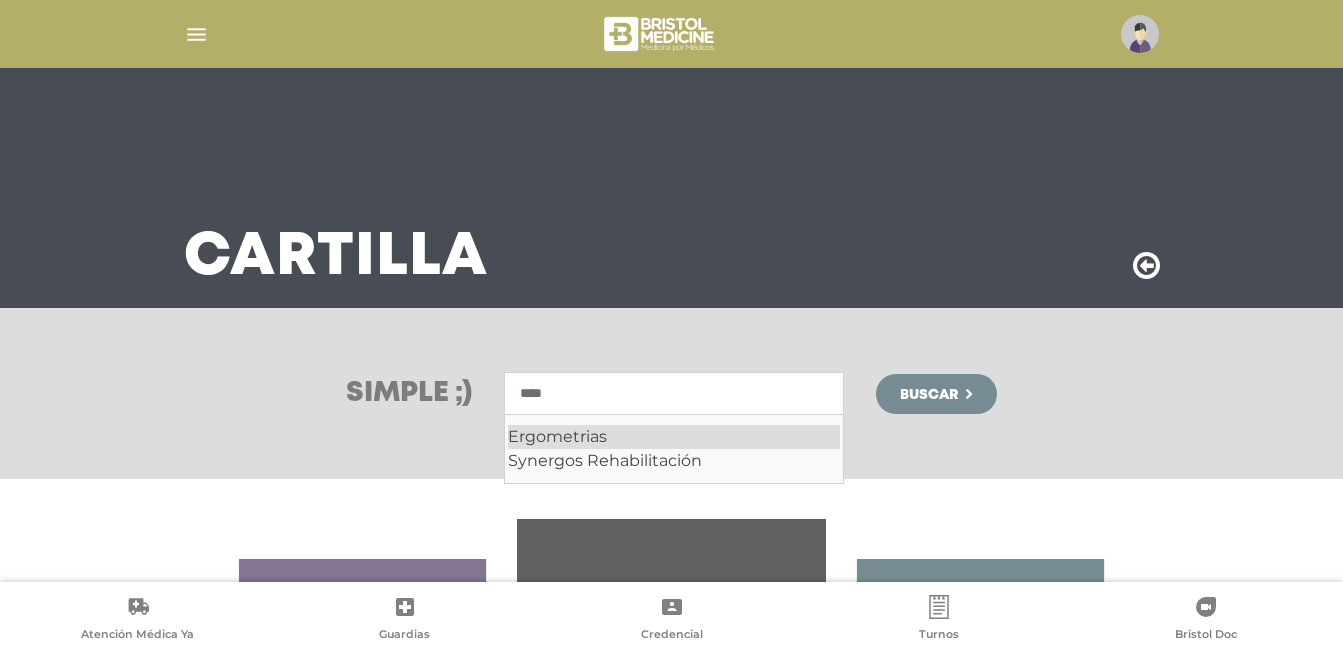 click on "Ergometrias" at bounding box center (674, 437) 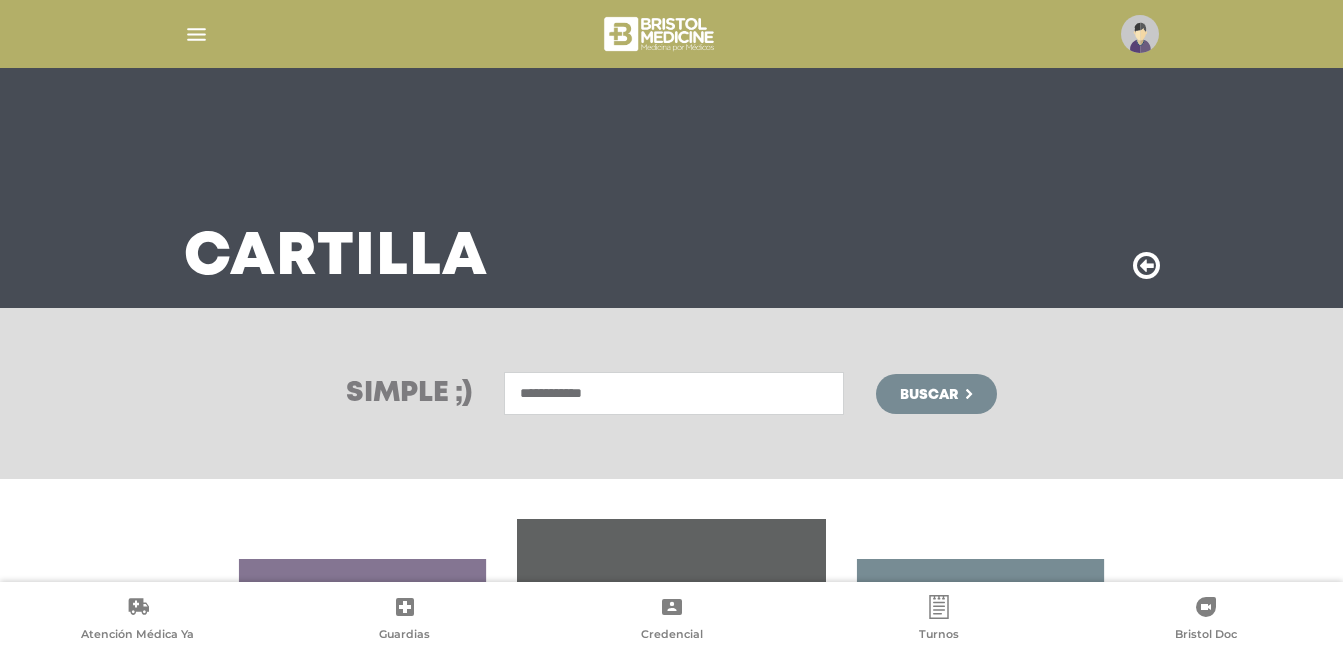 type on "**********" 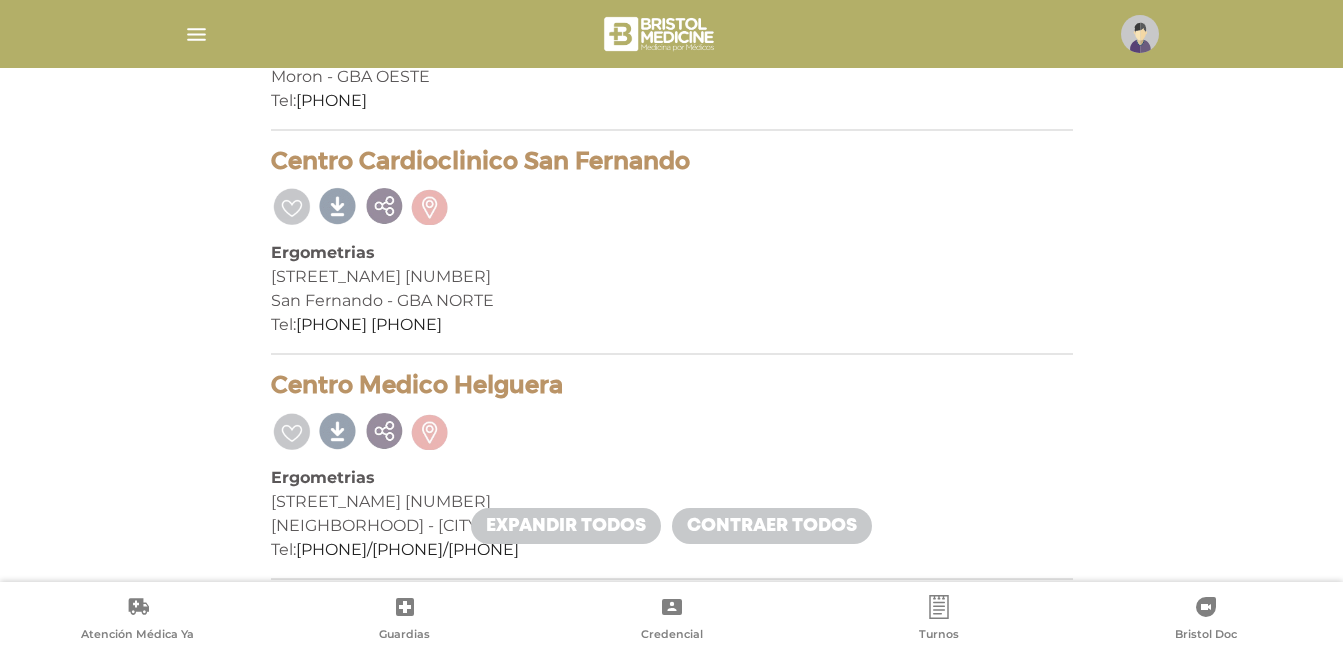 scroll, scrollTop: 800, scrollLeft: 0, axis: vertical 